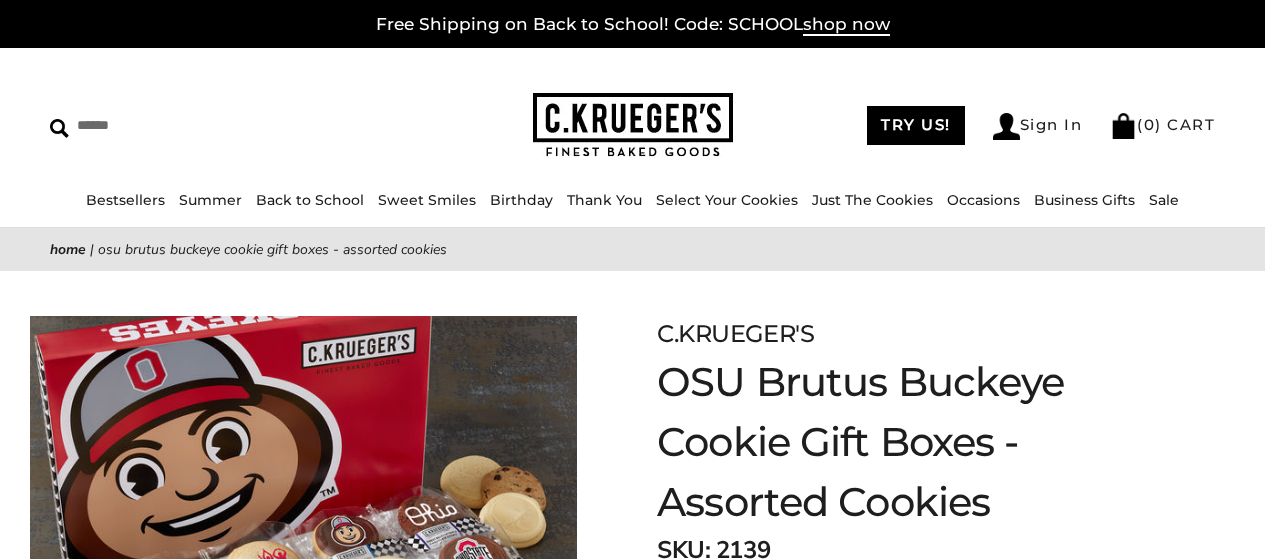 scroll, scrollTop: 0, scrollLeft: 0, axis: both 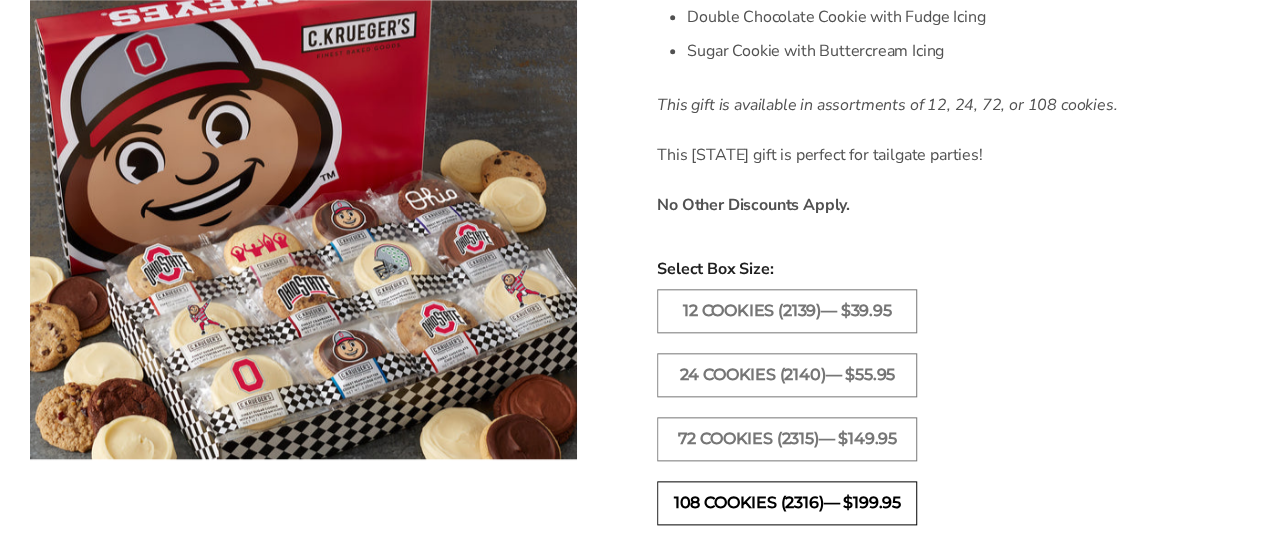 click on "108 Cookies (2316)— $199.95" at bounding box center [787, 503] 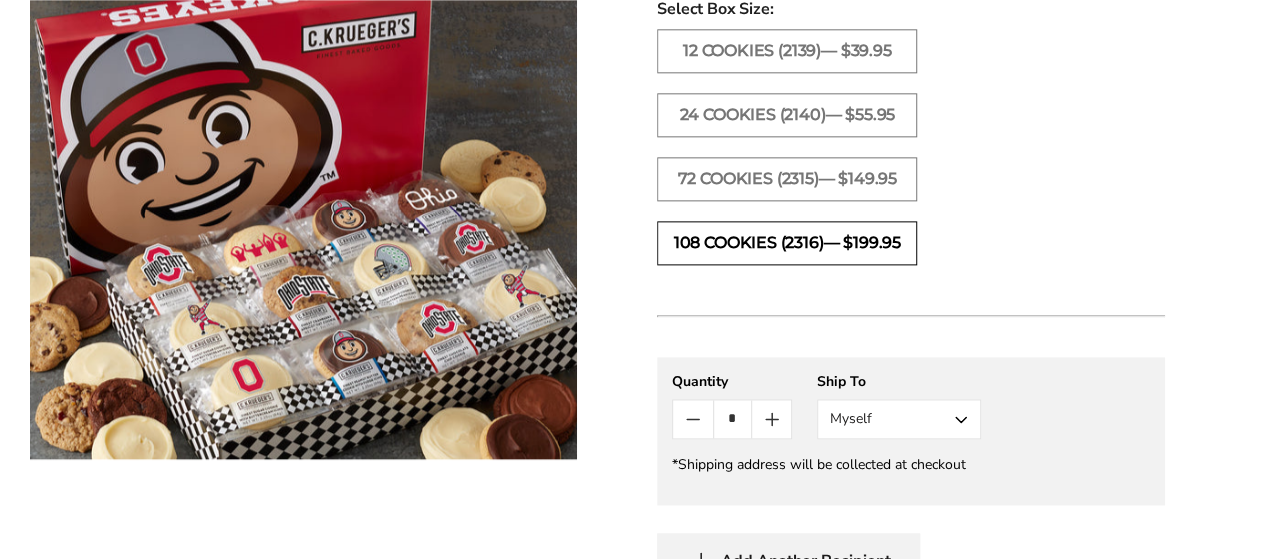 scroll, scrollTop: 1216, scrollLeft: 0, axis: vertical 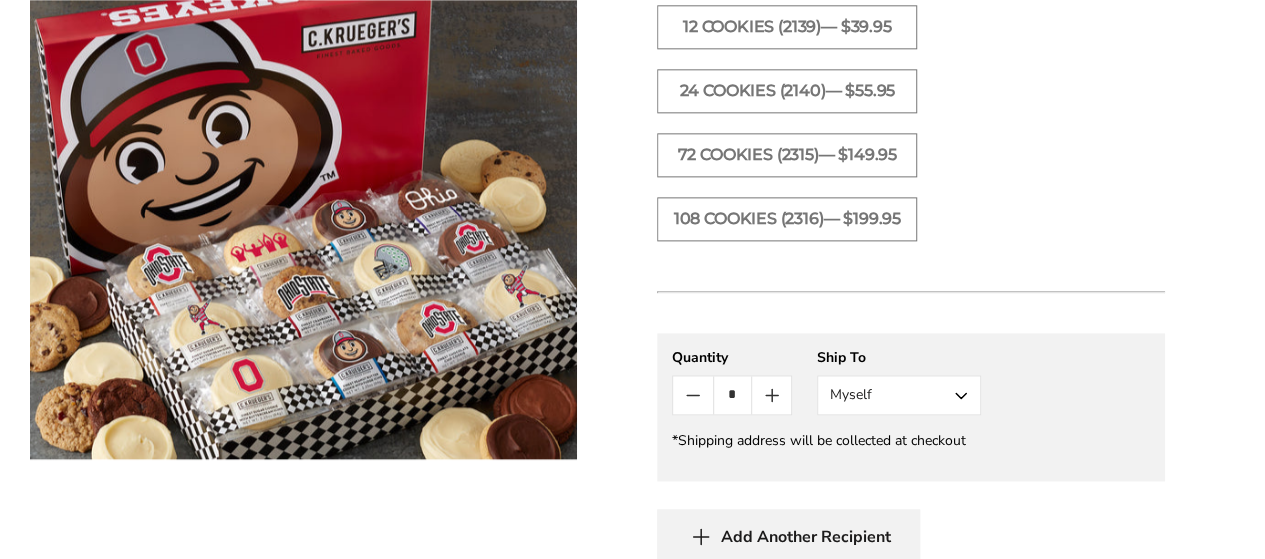 click at bounding box center (771, 395) 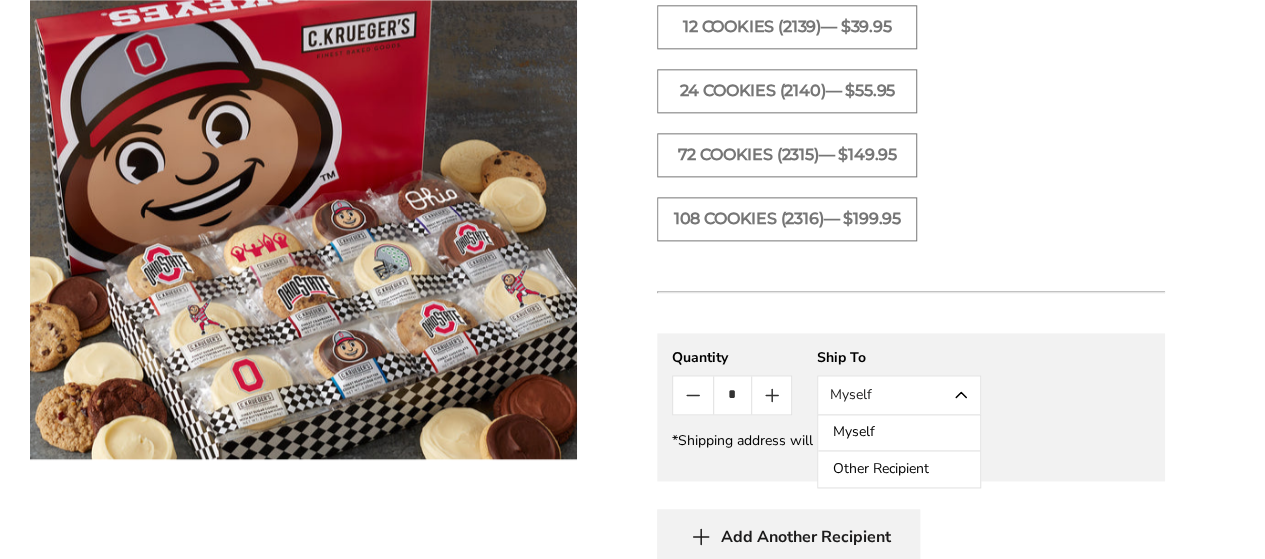 click on "Myself" at bounding box center (899, 395) 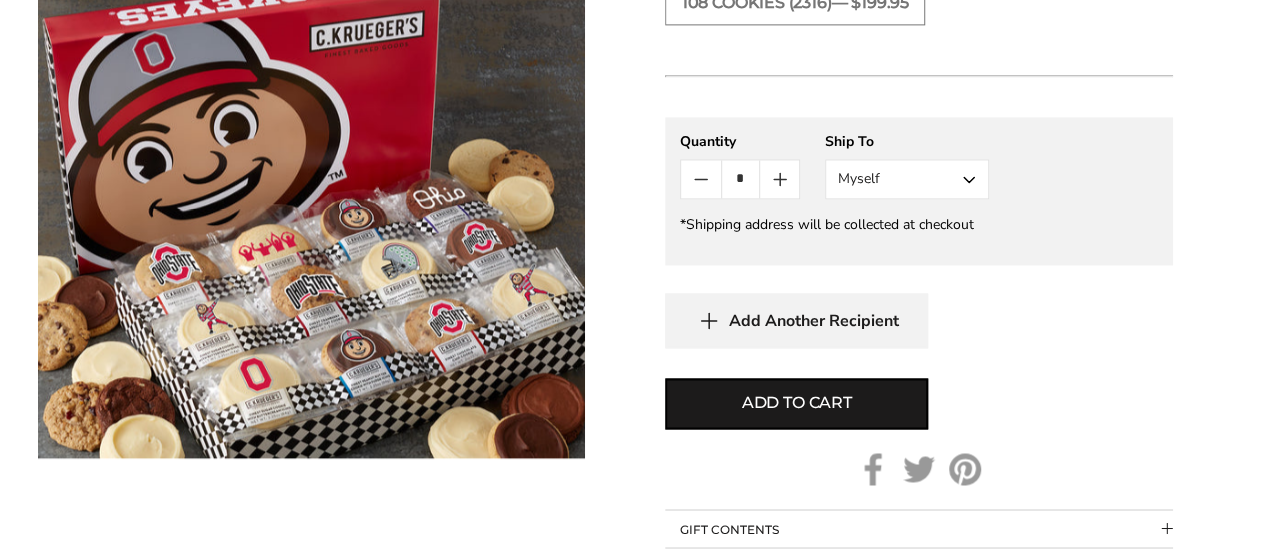 scroll, scrollTop: 1434, scrollLeft: 0, axis: vertical 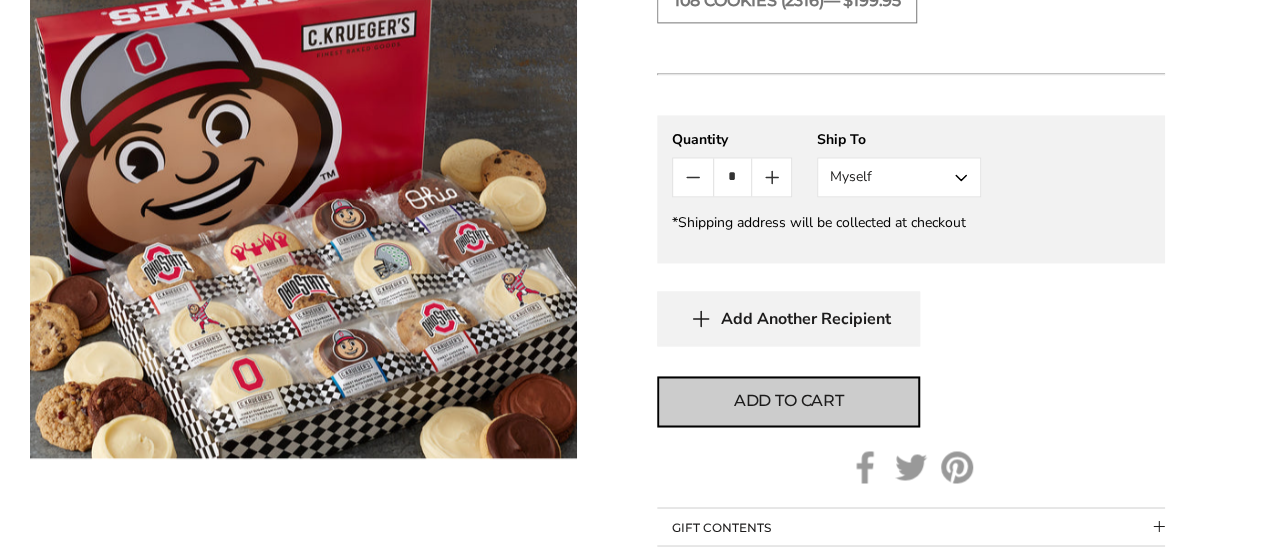 click on "Add to cart" at bounding box center (788, 401) 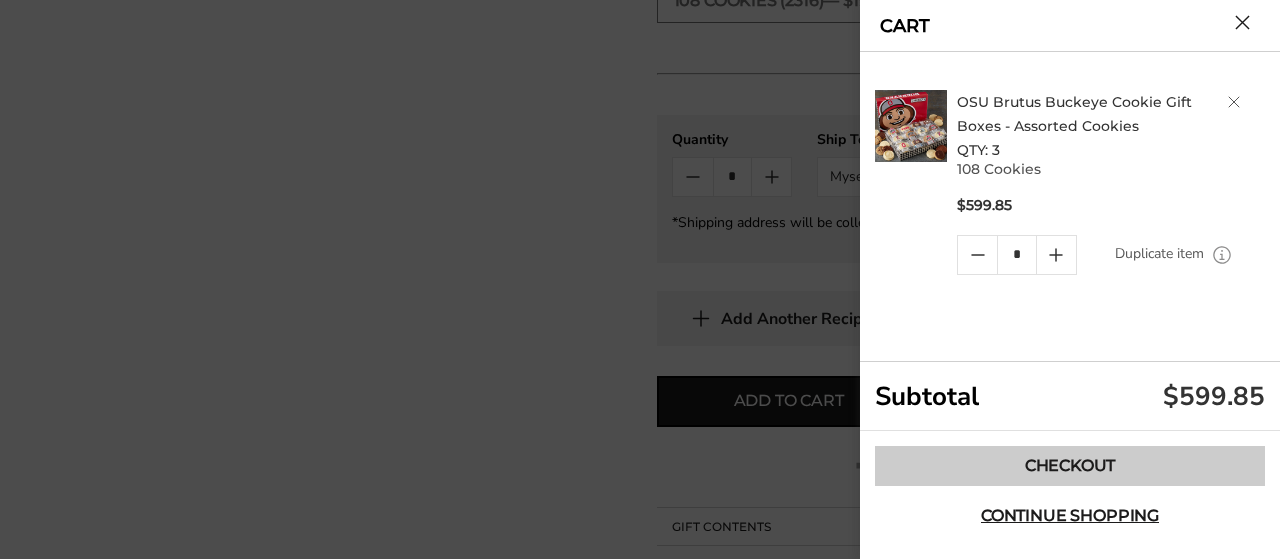 click on "Checkout" at bounding box center [1070, 466] 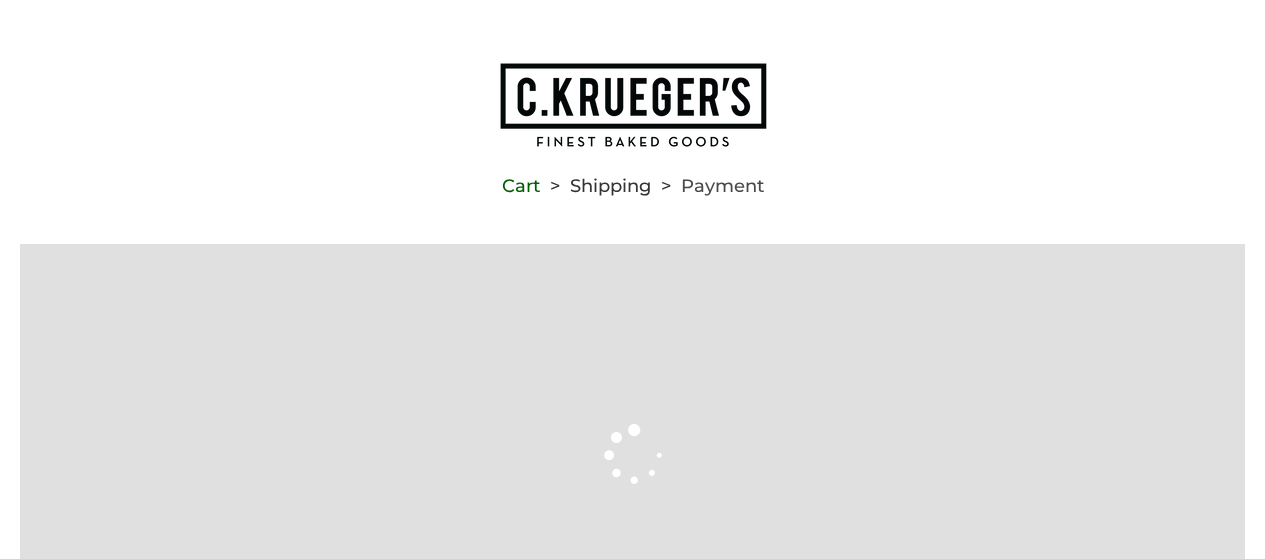 scroll, scrollTop: 0, scrollLeft: 0, axis: both 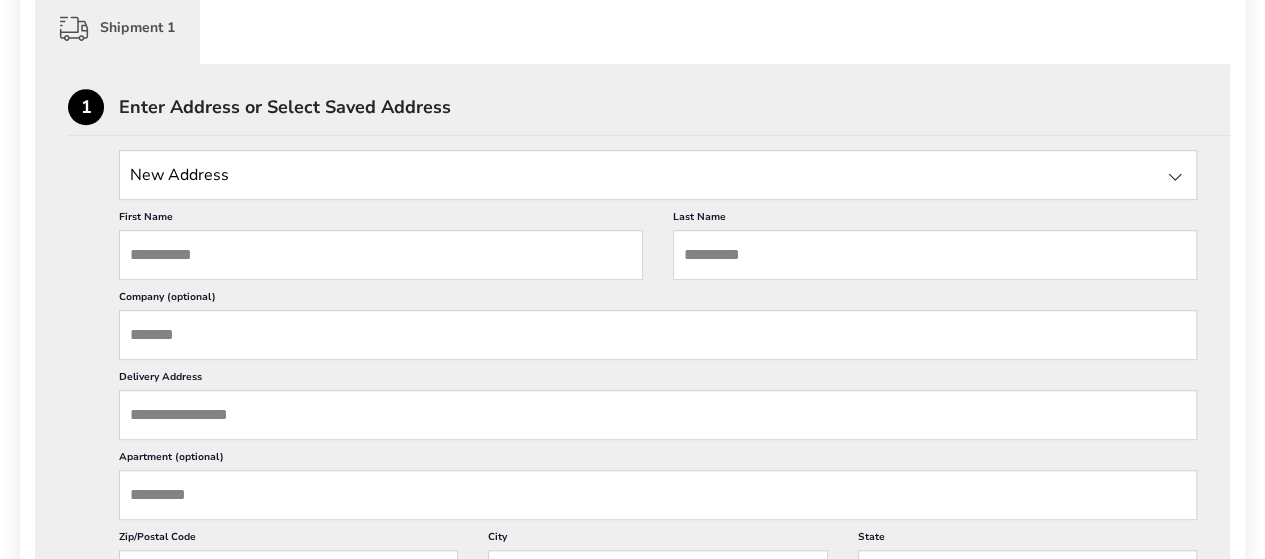 click at bounding box center [658, 175] 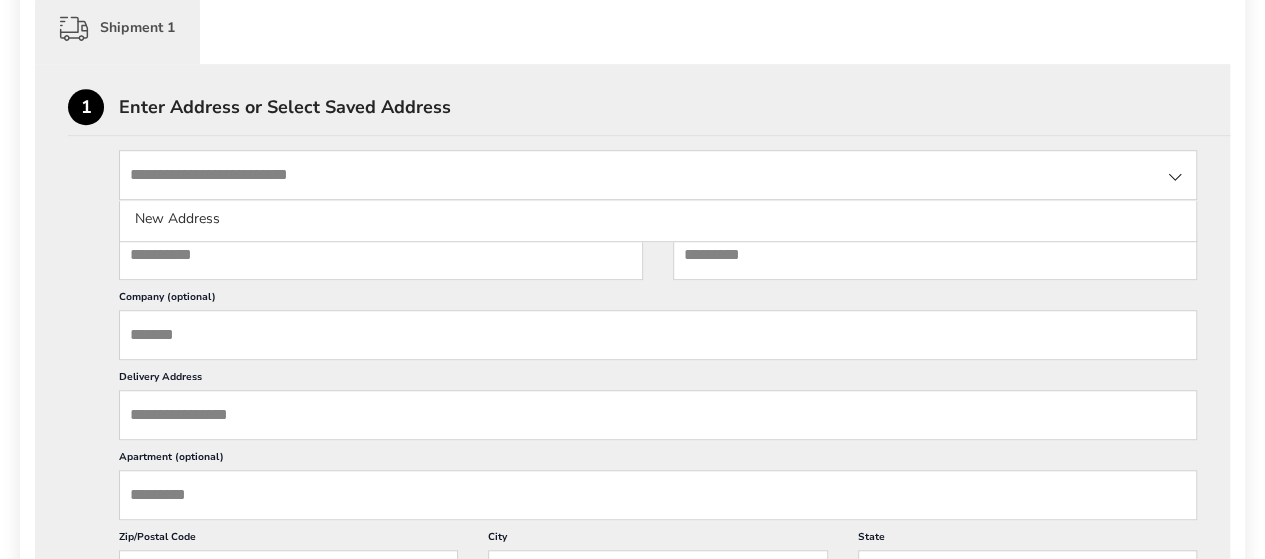 type on "**********" 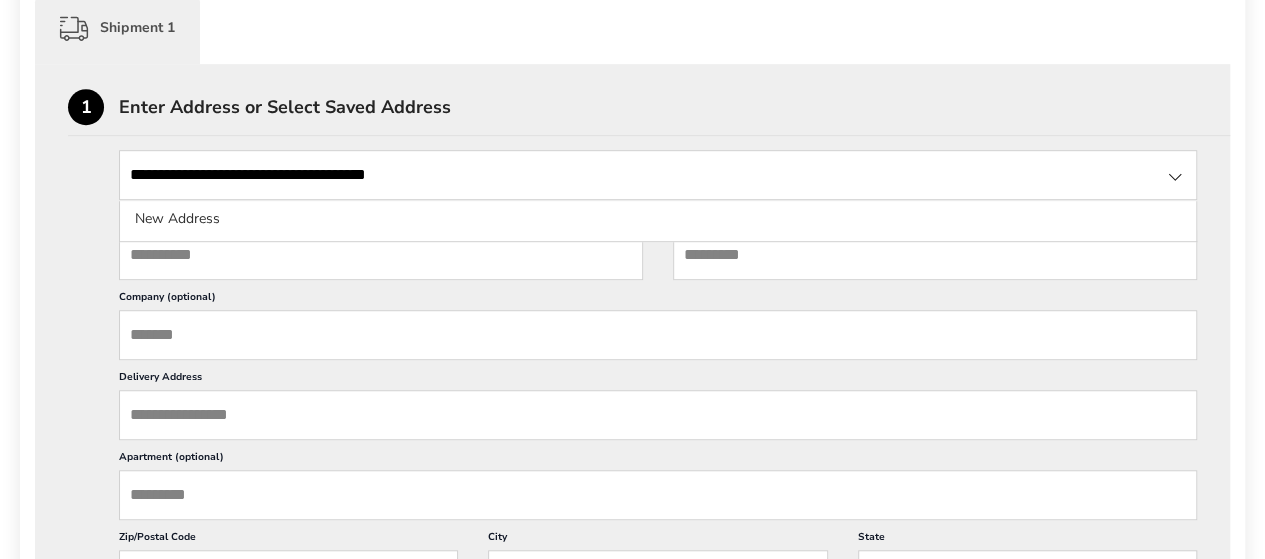type on "******" 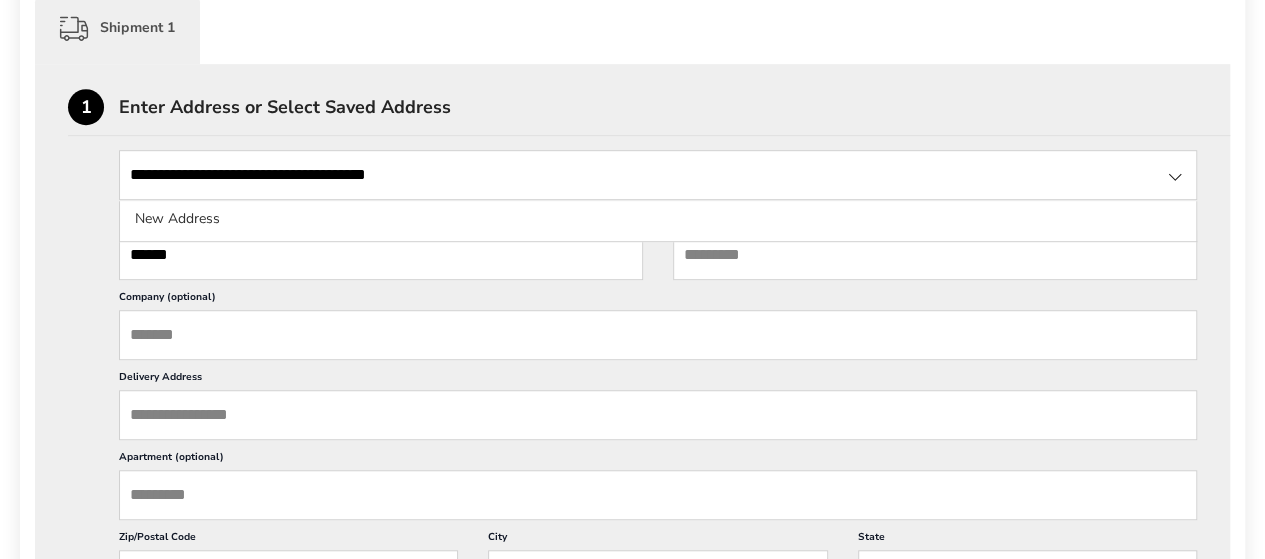 type on "**********" 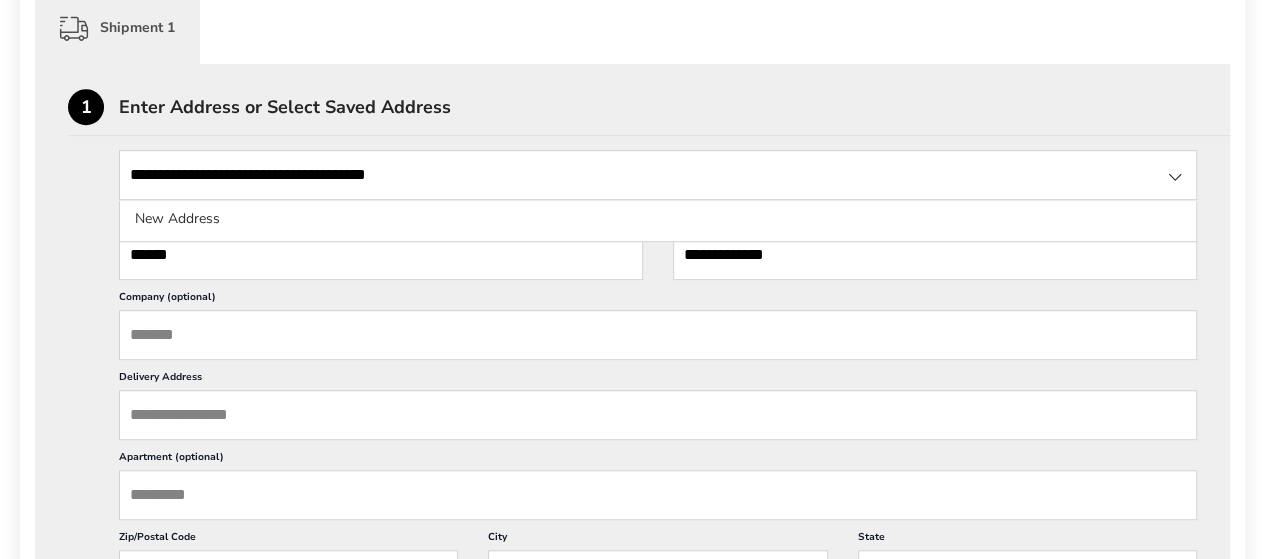 type on "**********" 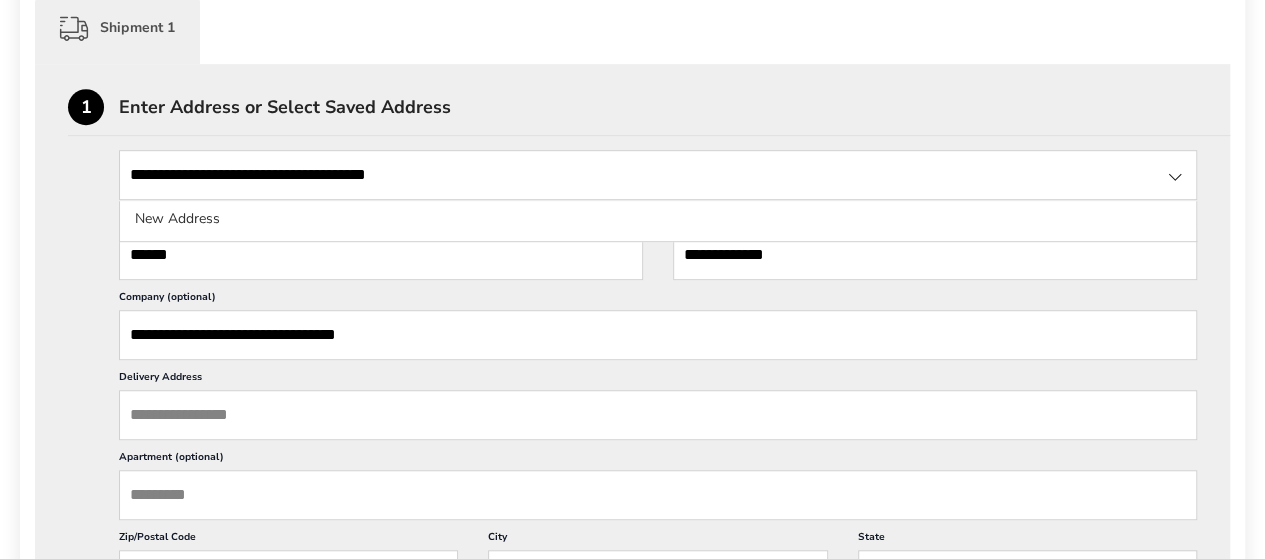 type on "**********" 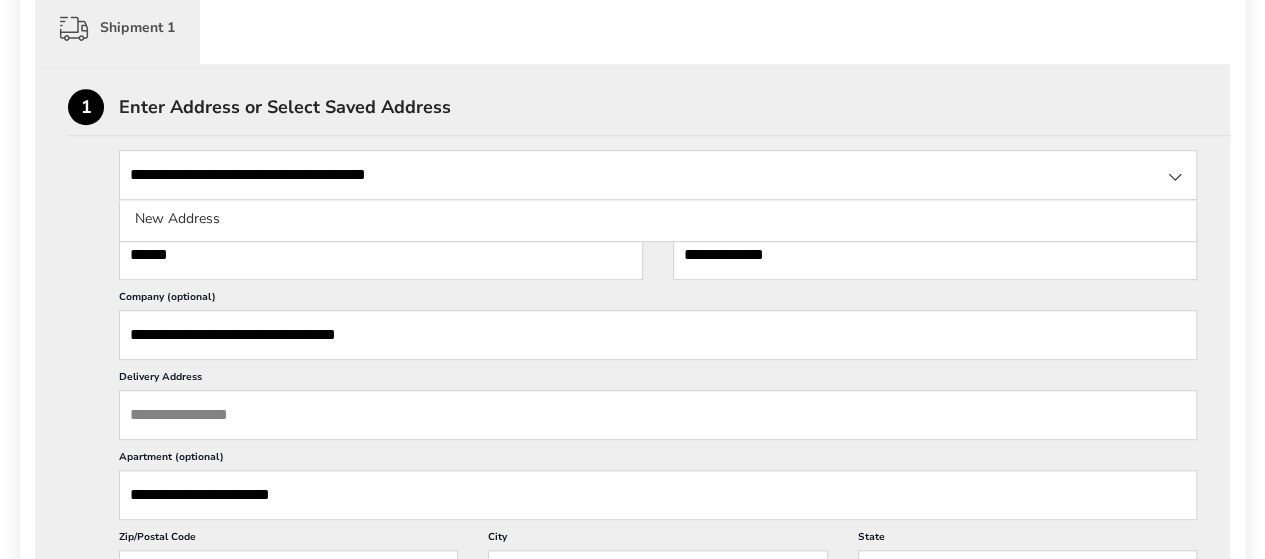 type on "*****" 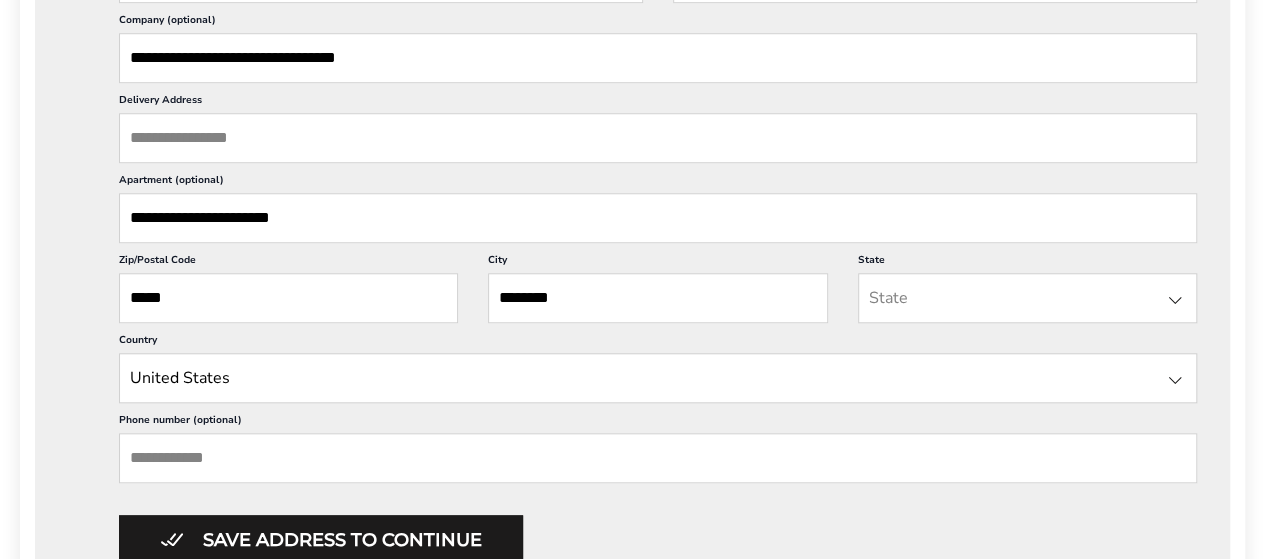 scroll, scrollTop: 804, scrollLeft: 0, axis: vertical 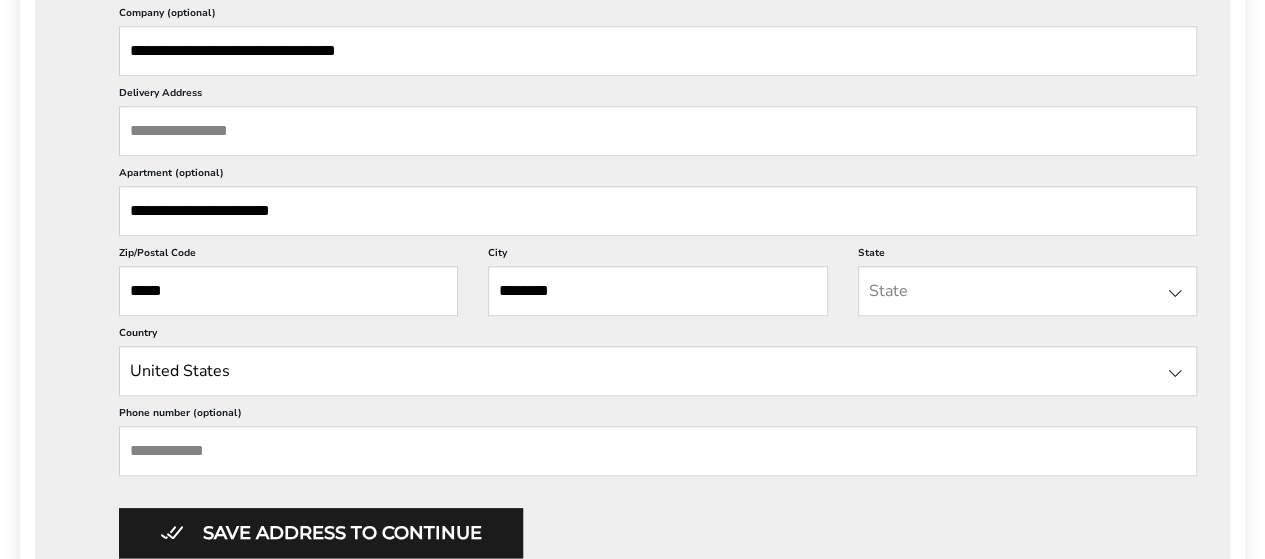 click on "**********" at bounding box center (658, 211) 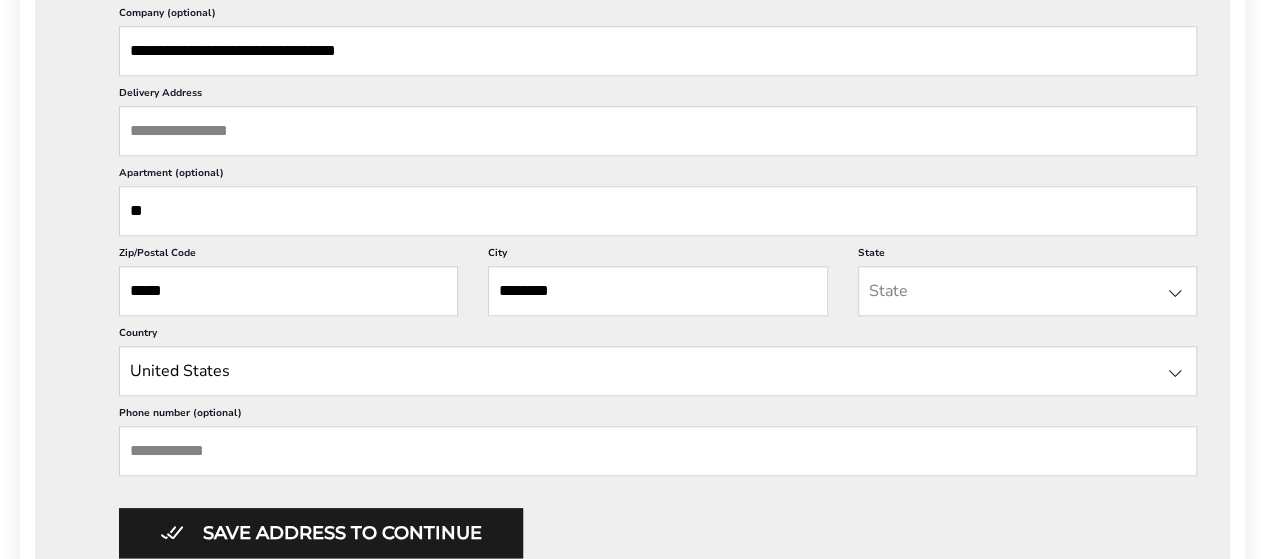 type on "*" 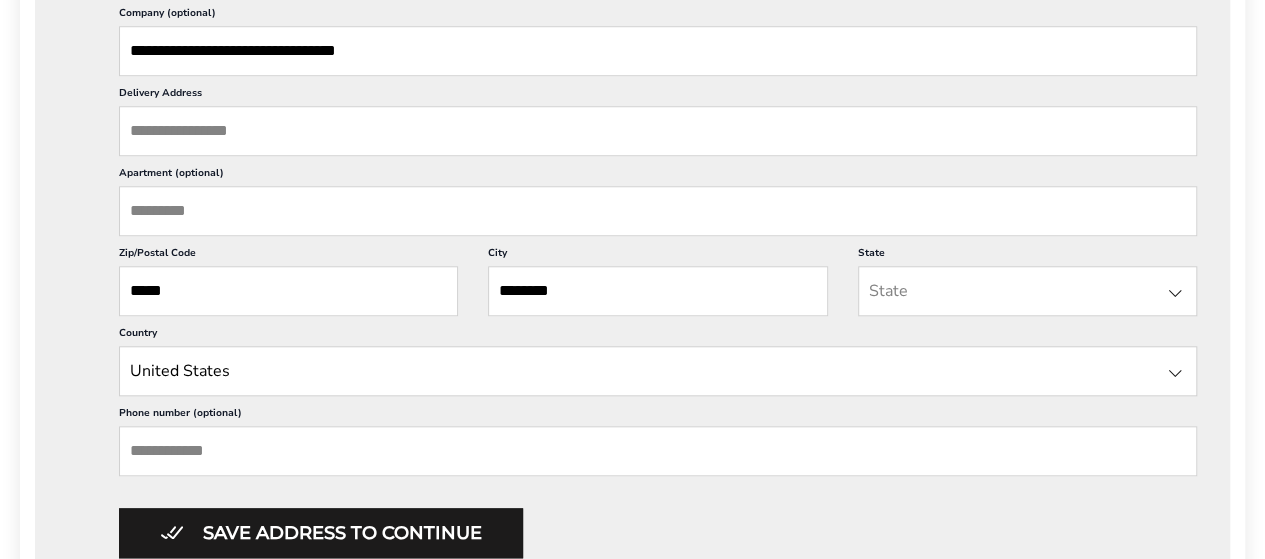 scroll, scrollTop: 768, scrollLeft: 0, axis: vertical 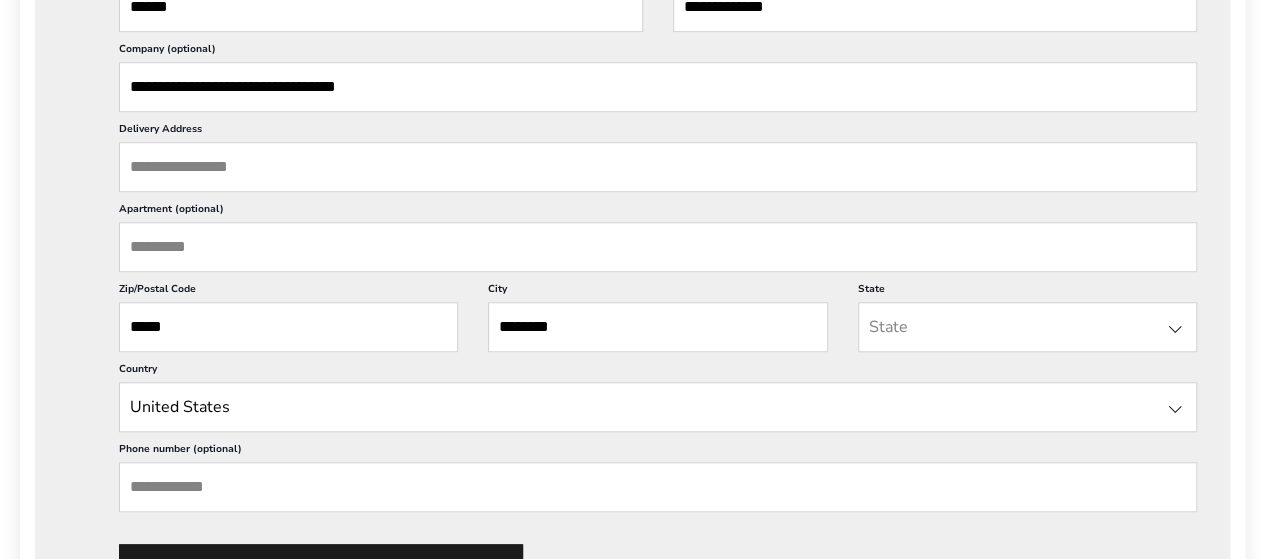 type 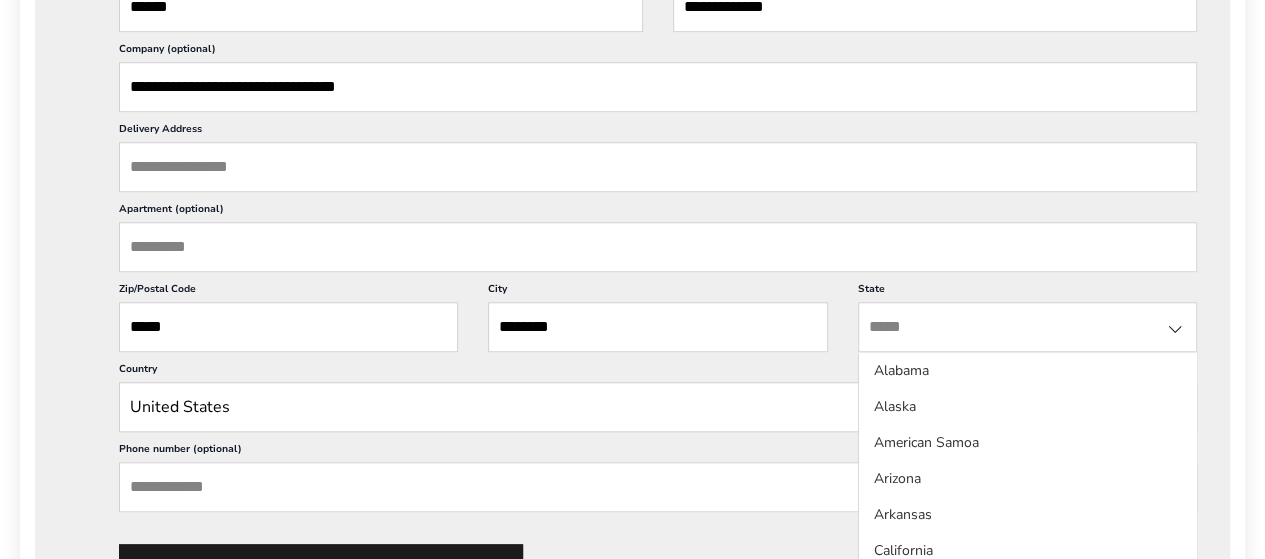 click at bounding box center (1027, 327) 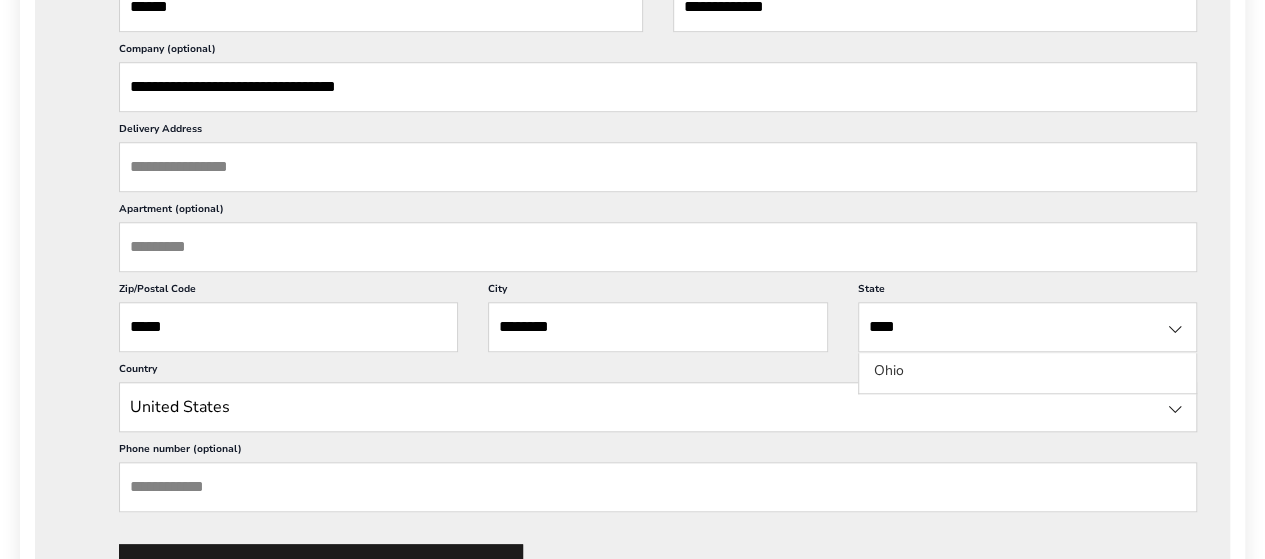 type on "****" 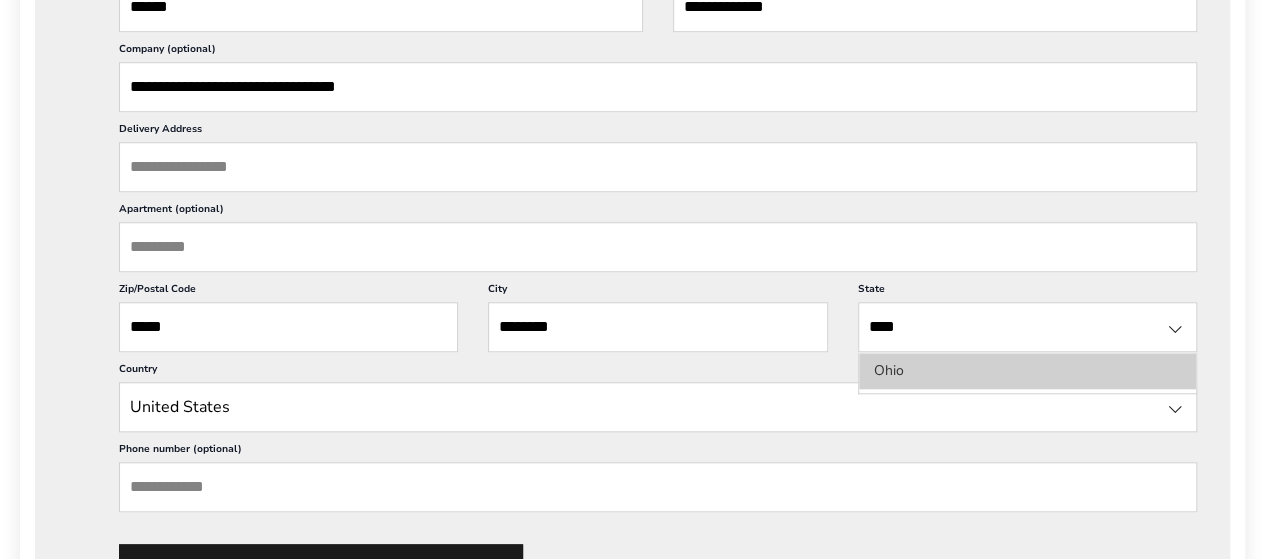 click on "Ohio" 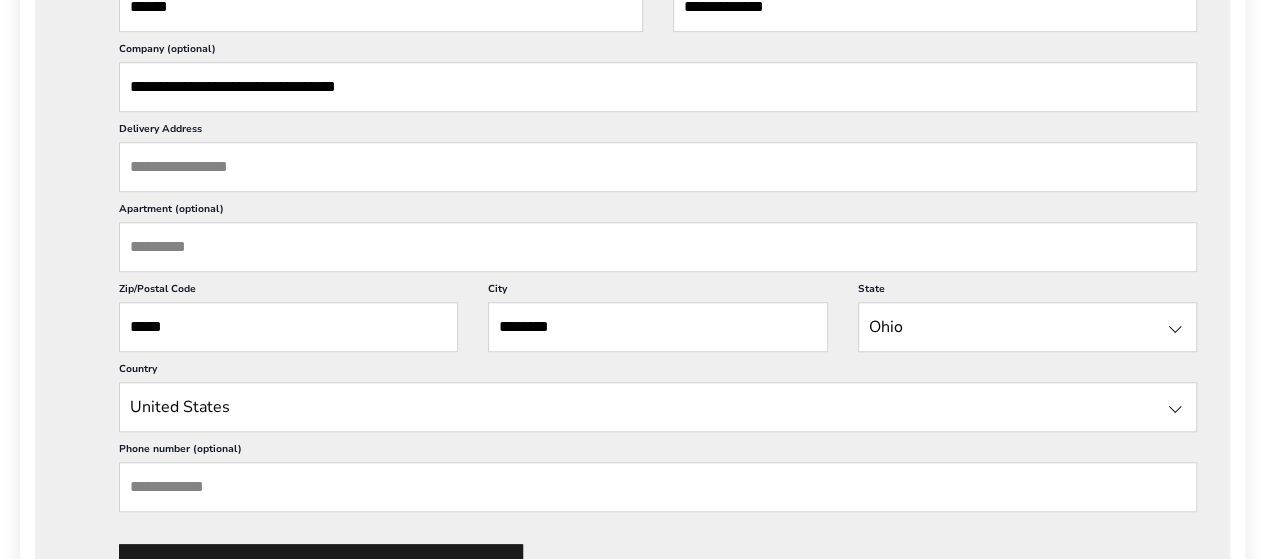 click on "Phone number (optional)" at bounding box center (658, 487) 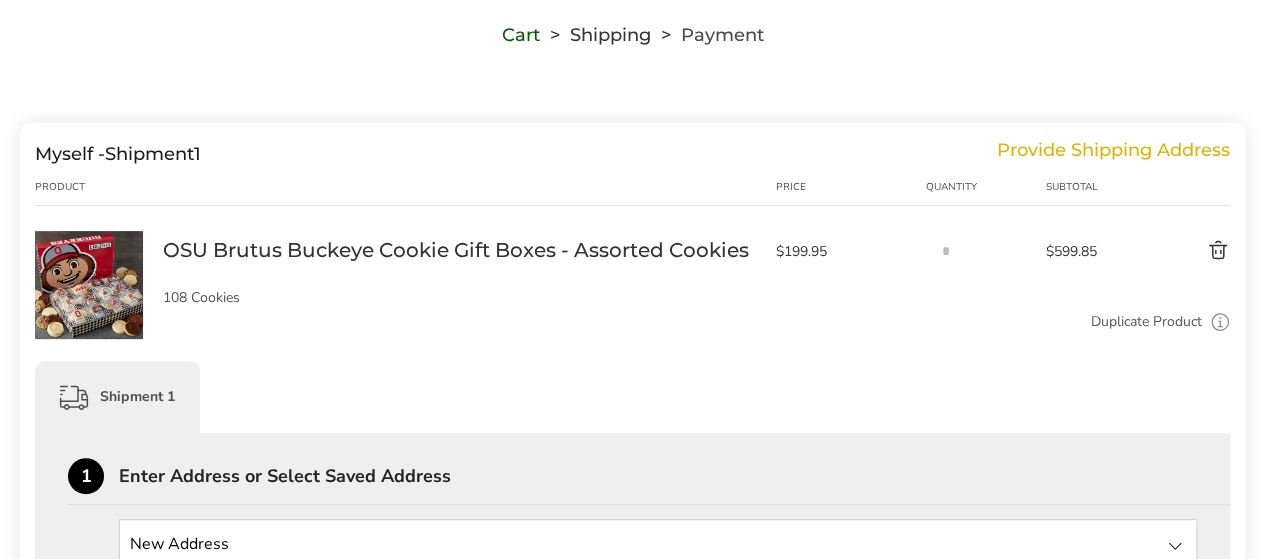 scroll, scrollTop: 0, scrollLeft: 0, axis: both 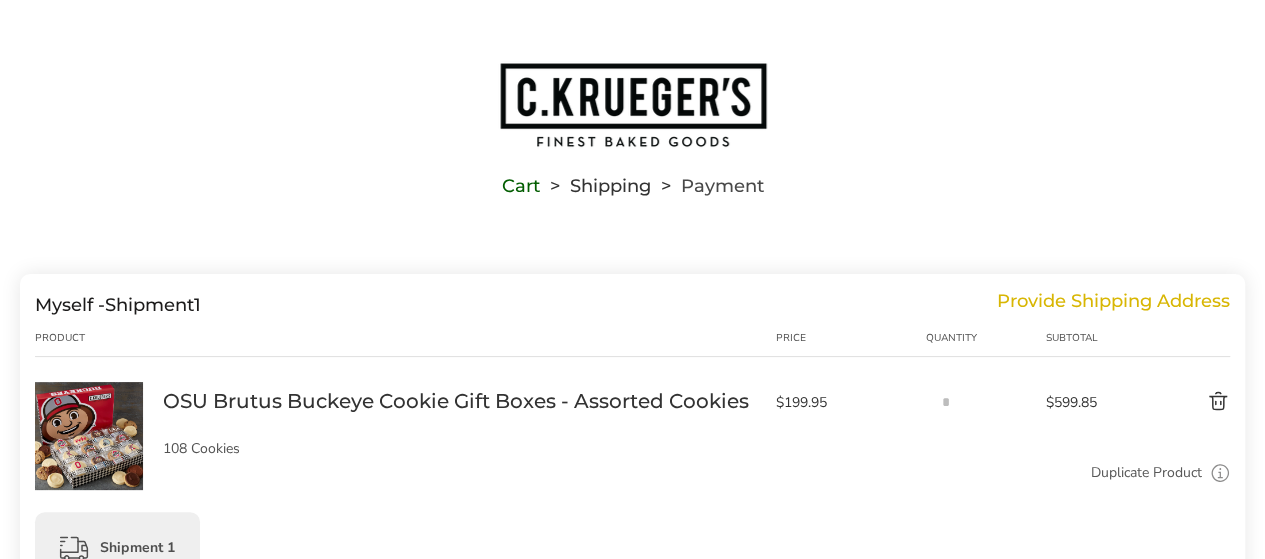 type on "**********" 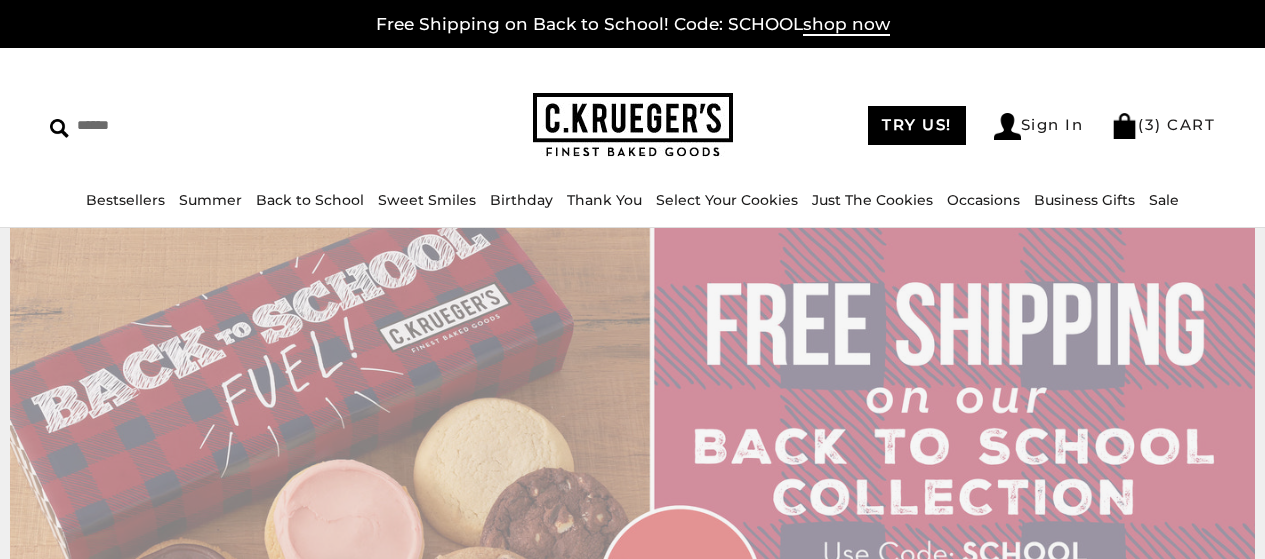 scroll, scrollTop: 0, scrollLeft: 0, axis: both 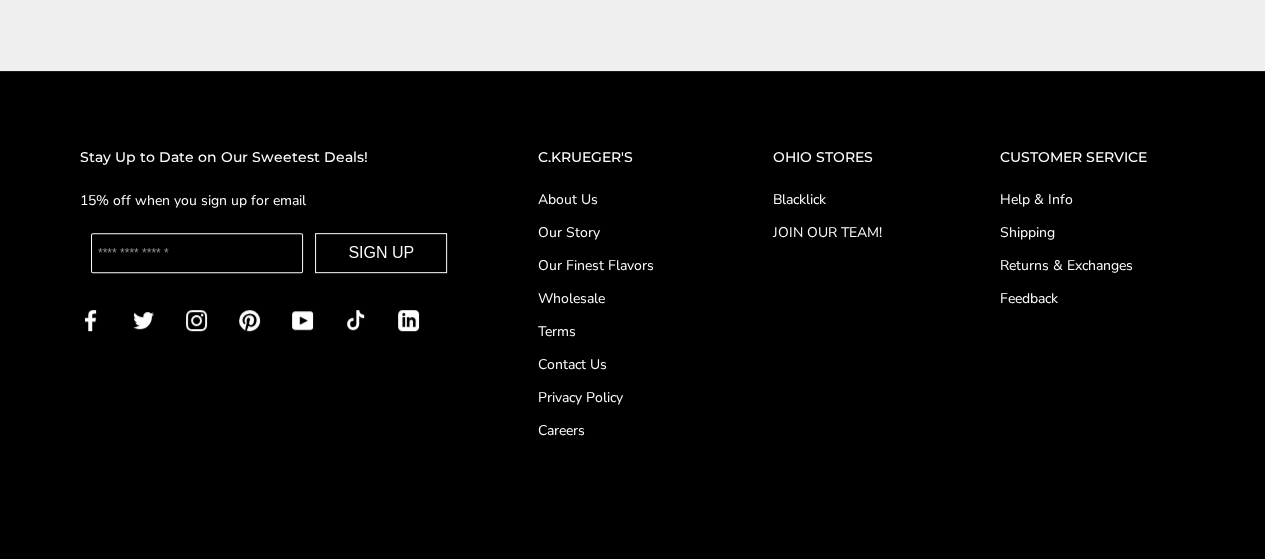 click on "Blacklick" at bounding box center [845, 199] 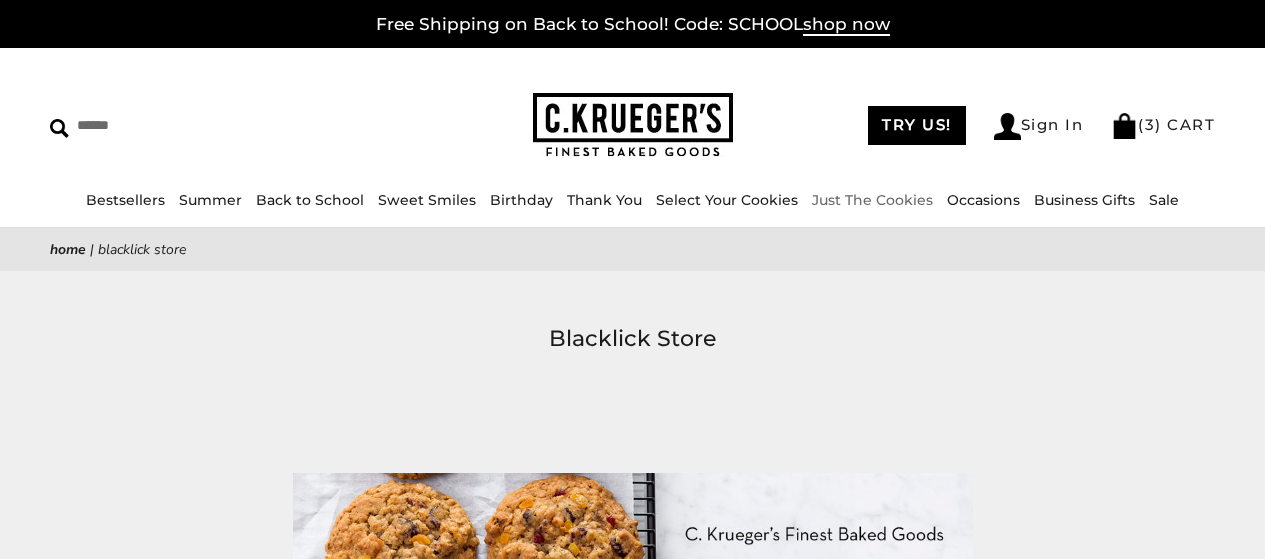 scroll, scrollTop: 0, scrollLeft: 0, axis: both 